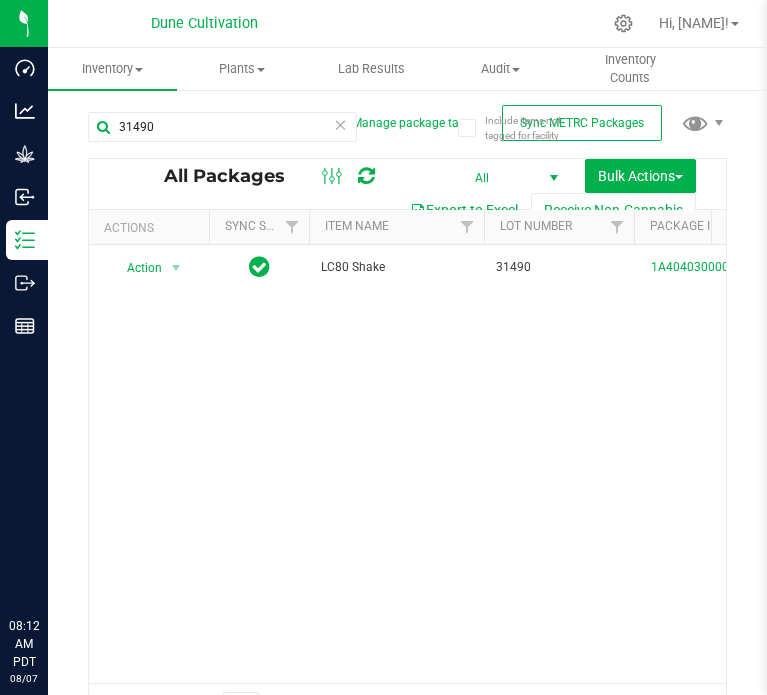 scroll, scrollTop: 0, scrollLeft: 0, axis: both 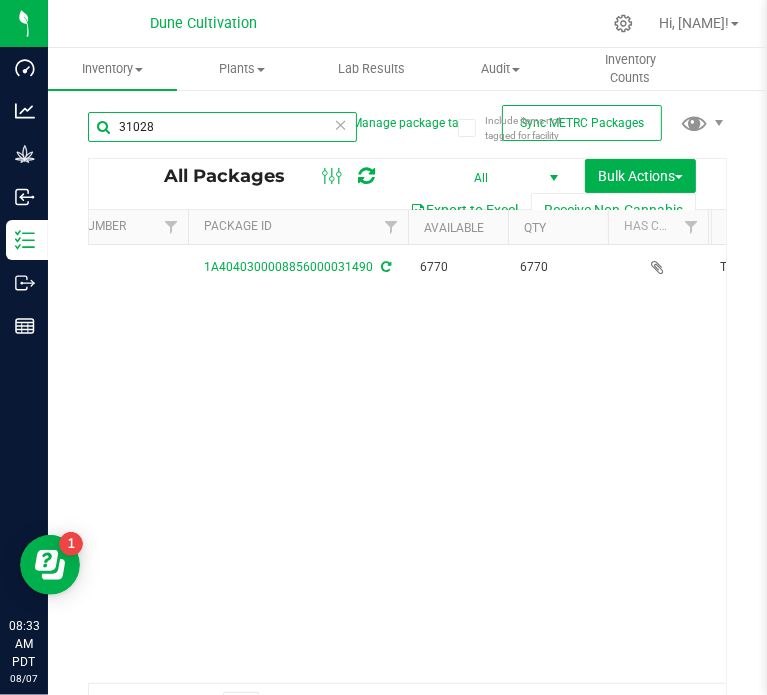 type on "31028" 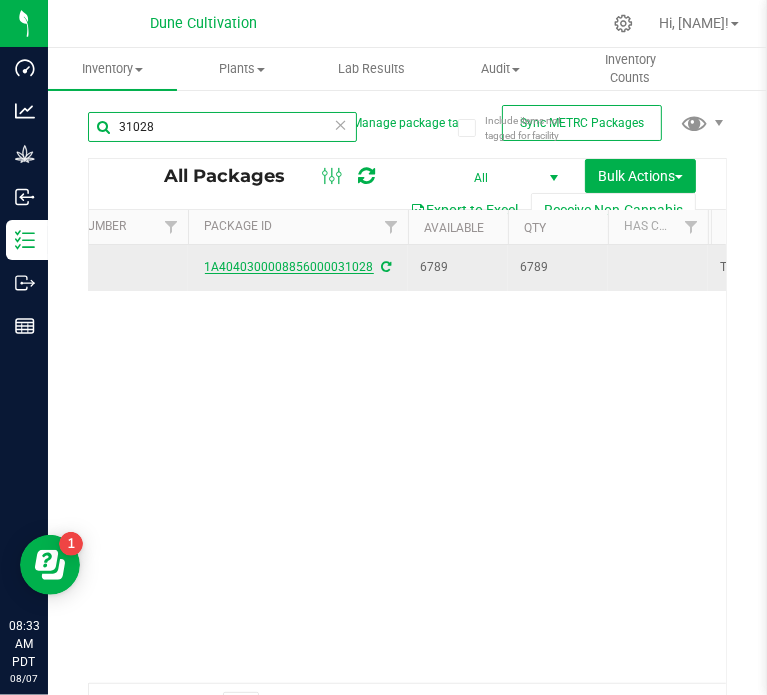 scroll, scrollTop: 0, scrollLeft: 0, axis: both 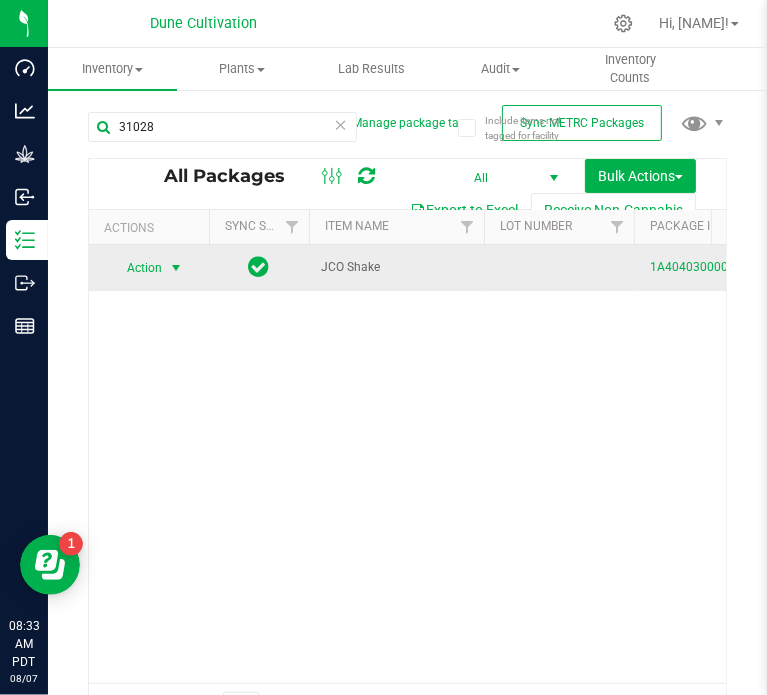 click at bounding box center [176, 268] 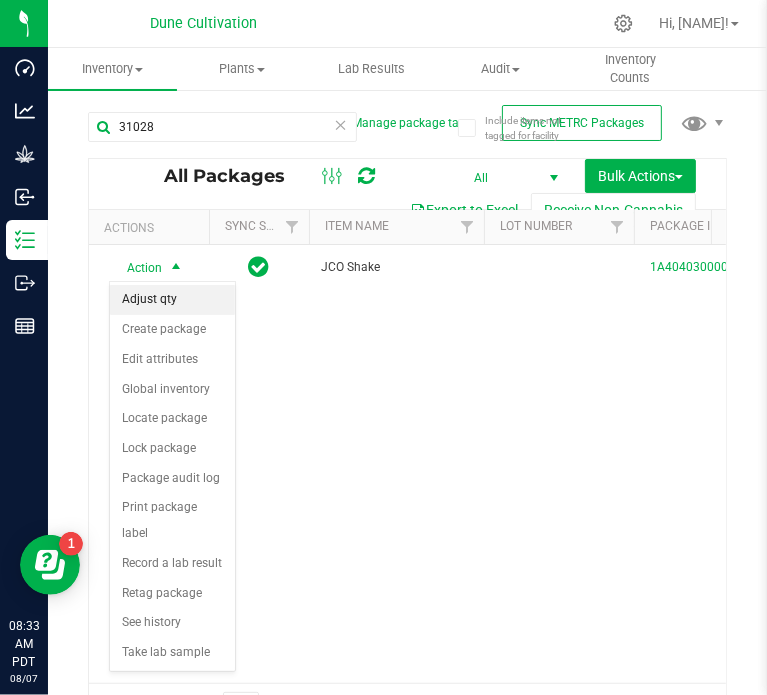 click on "Adjust qty" at bounding box center (172, 300) 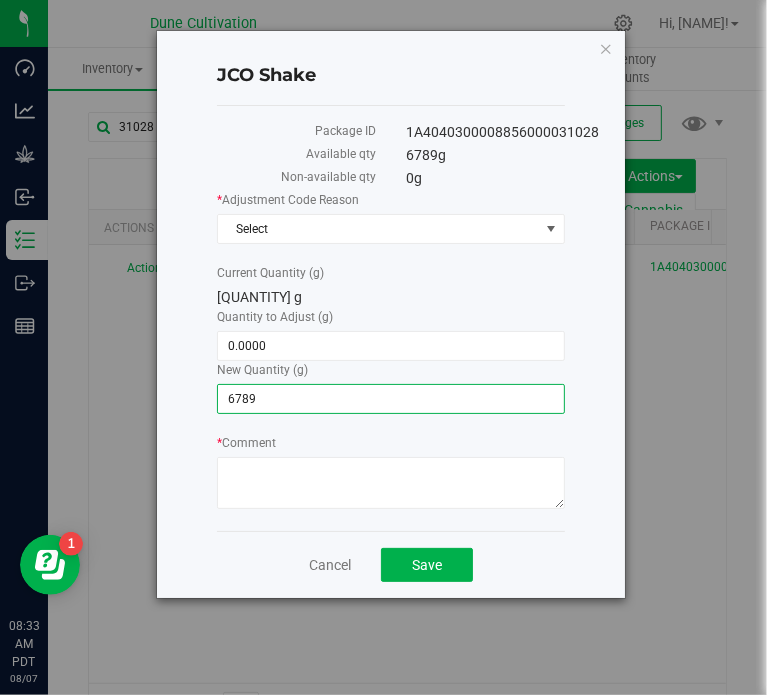 click on "[QUANTITY] [QUANTITY]" at bounding box center (390, 399) 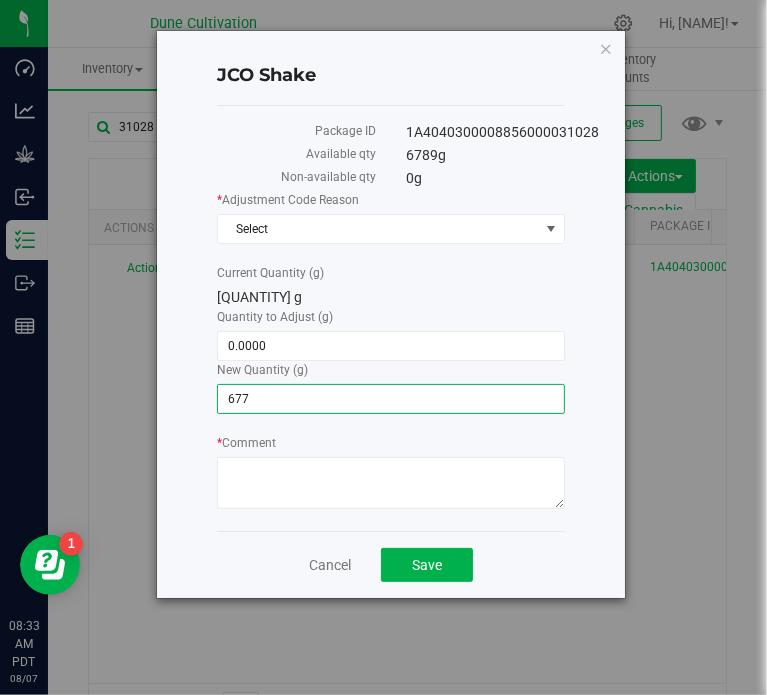 type on "6770" 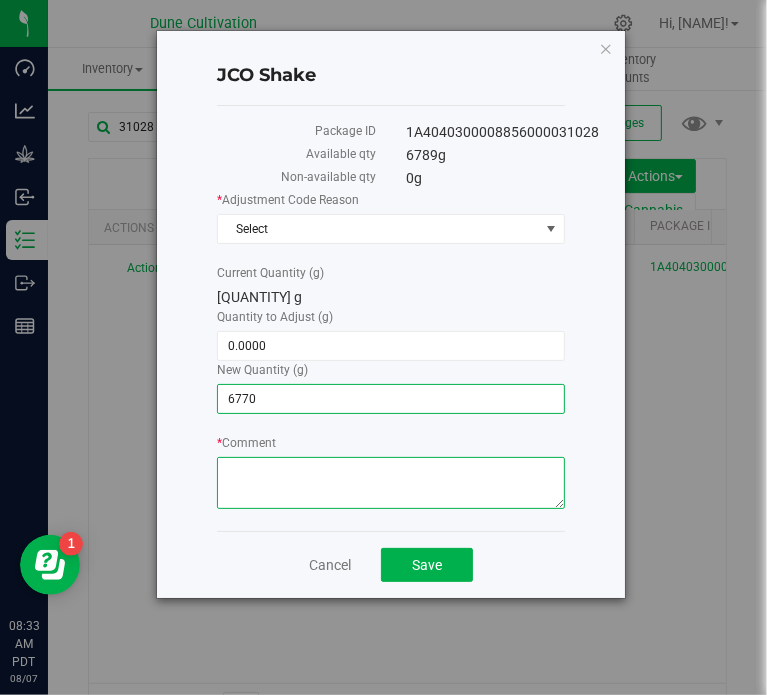 type on "-19.0000" 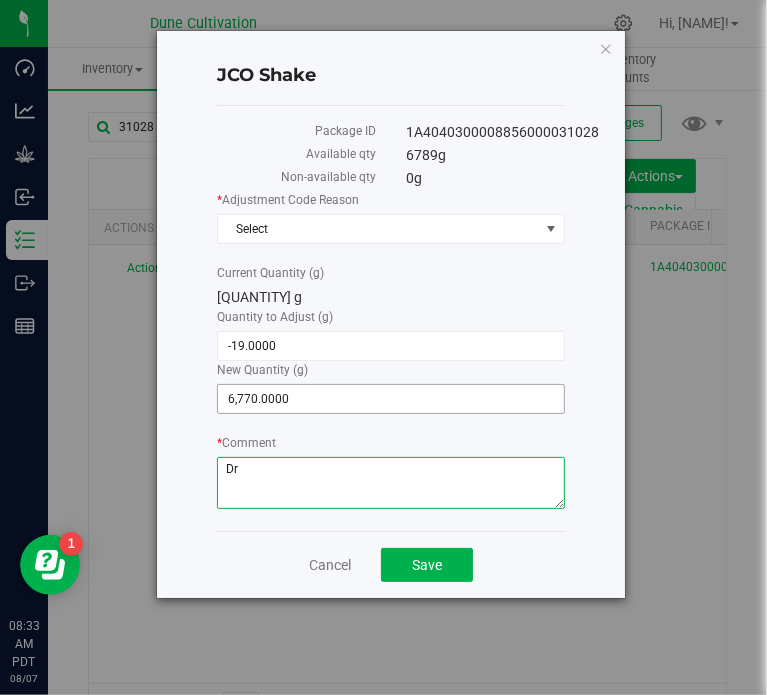 type on "D" 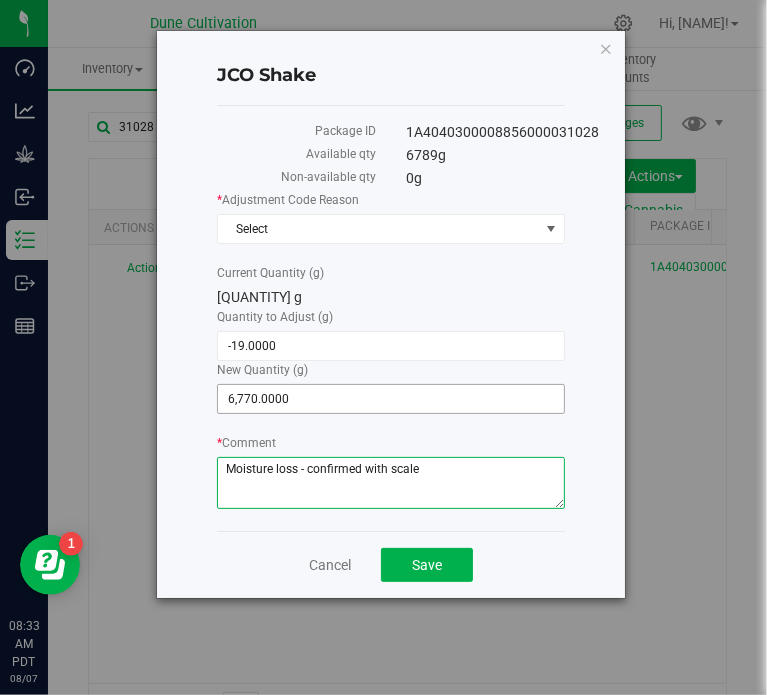 type on "Moisture loss - confirmed with scale" 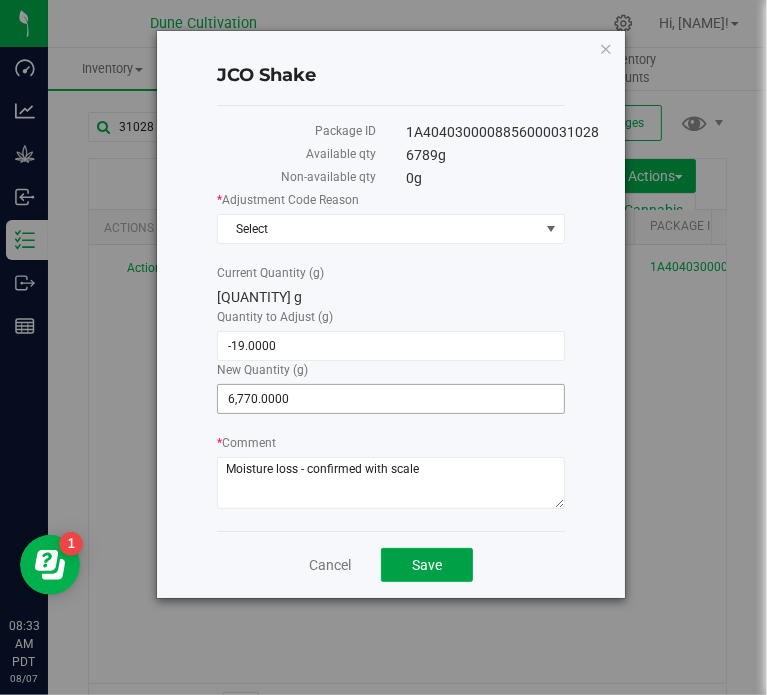 type 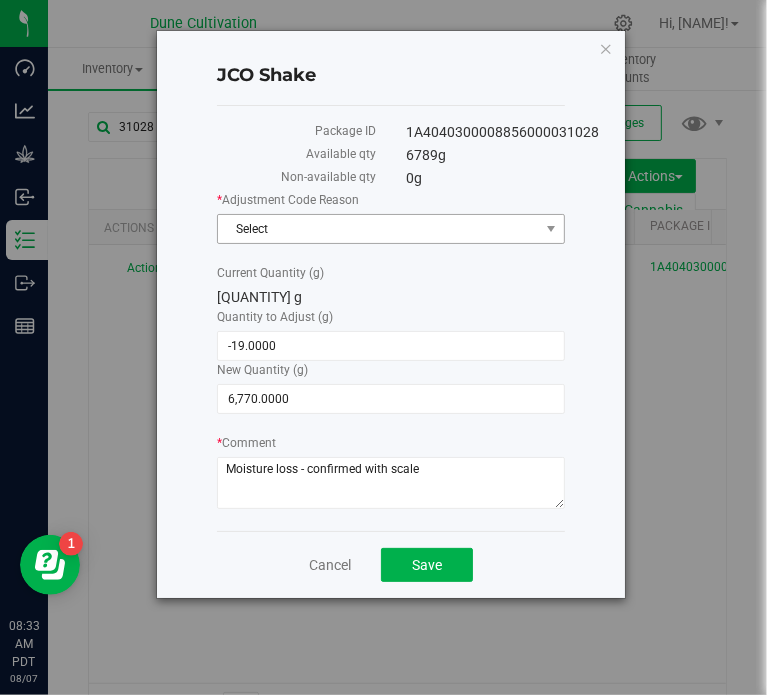 drag, startPoint x: 254, startPoint y: 224, endPoint x: 257, endPoint y: 210, distance: 14.3178215 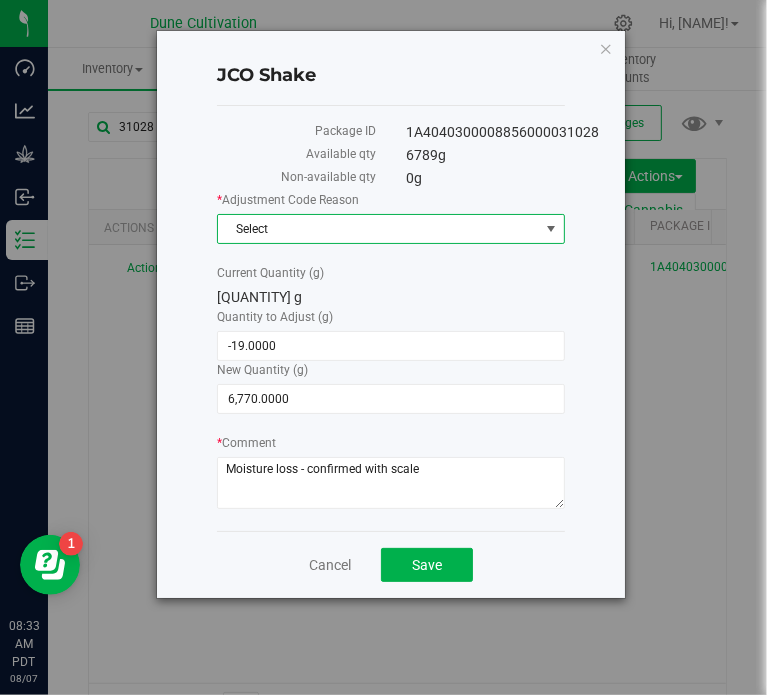 click on "Select" at bounding box center (378, 229) 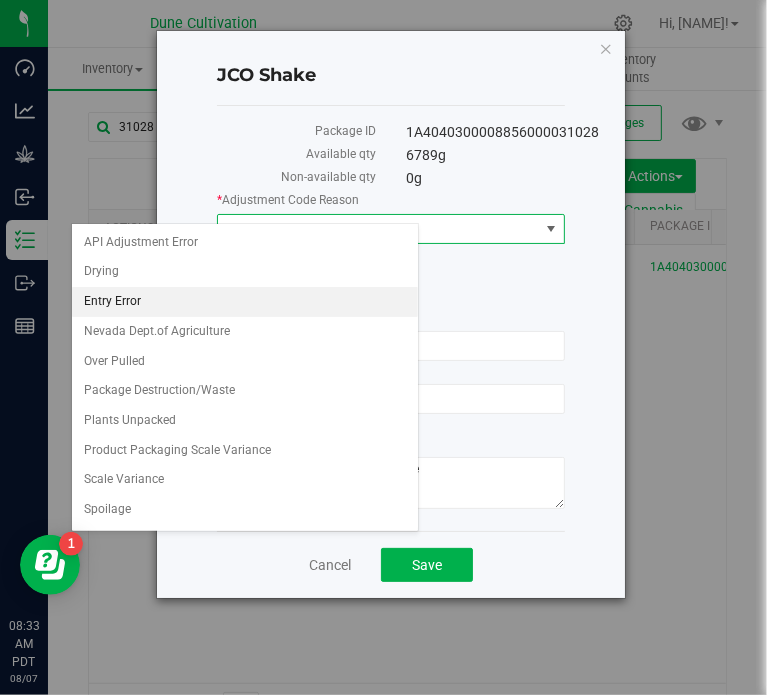 click on "Entry Error" at bounding box center [245, 302] 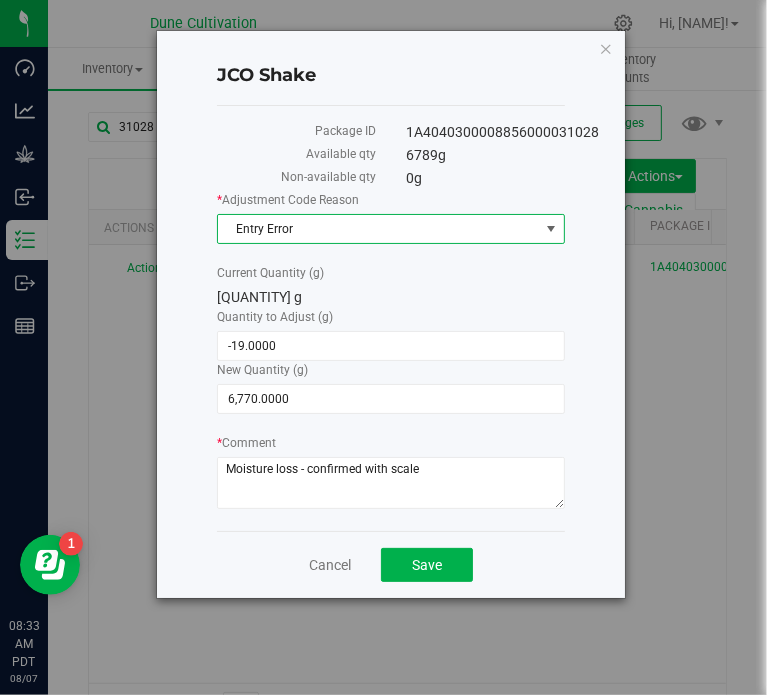 click on "Entry Error" at bounding box center [378, 229] 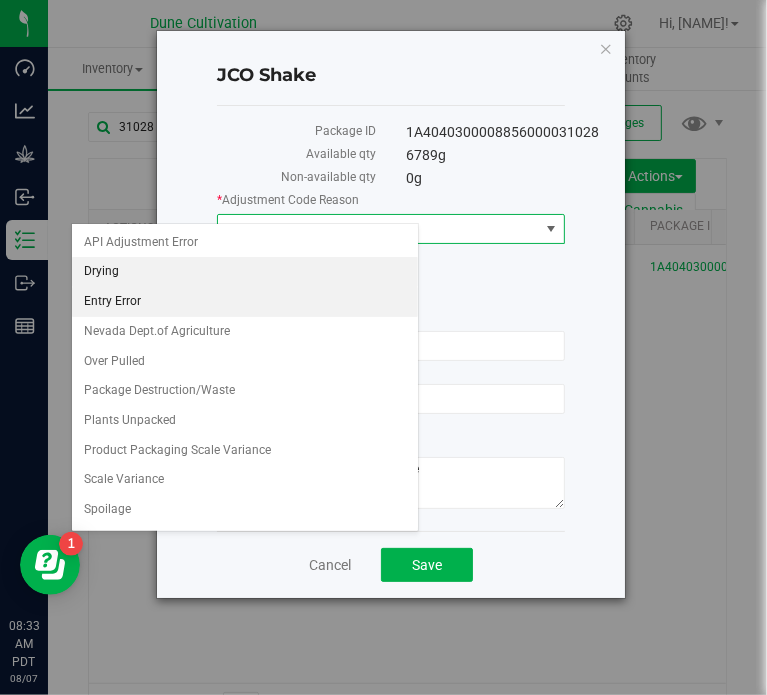 click on "Drying" at bounding box center (245, 272) 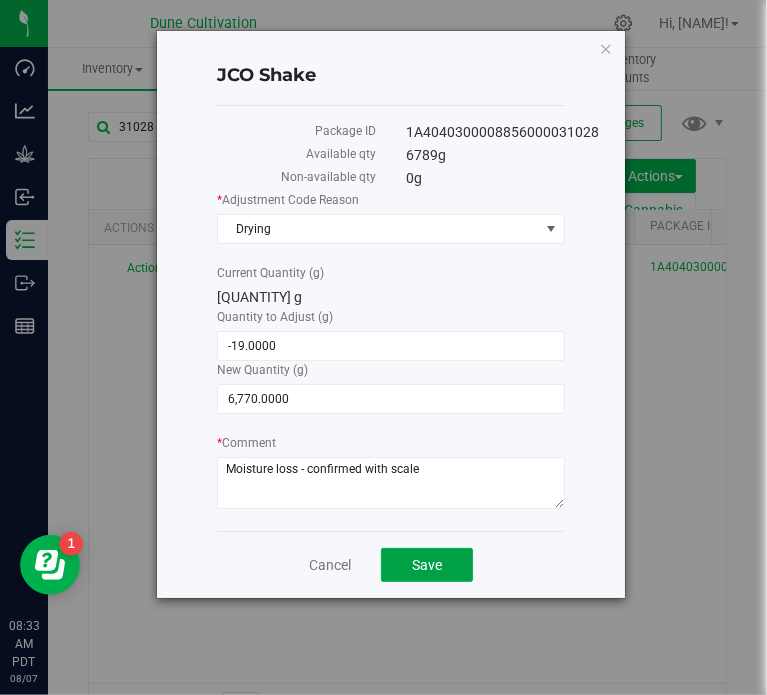 click on "Save" 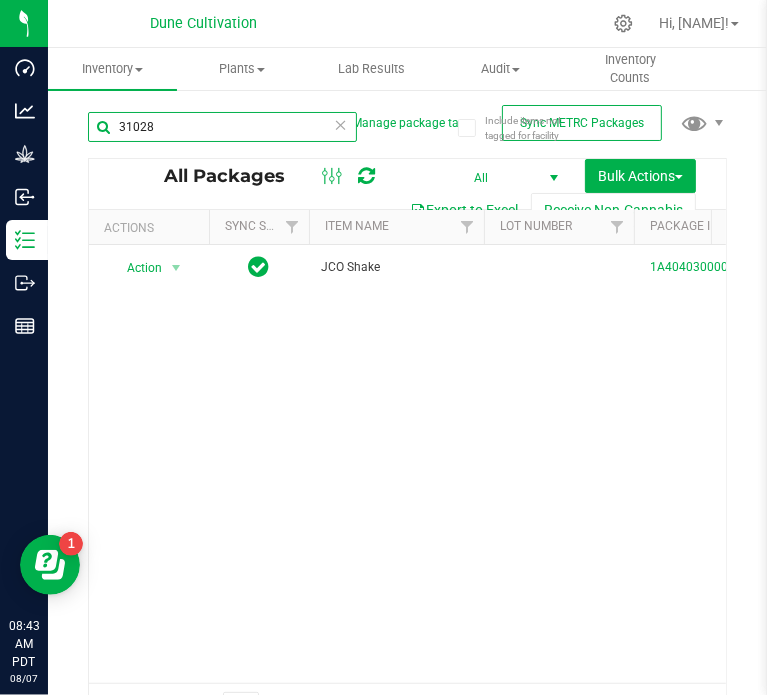 click on "31028" at bounding box center (222, 127) 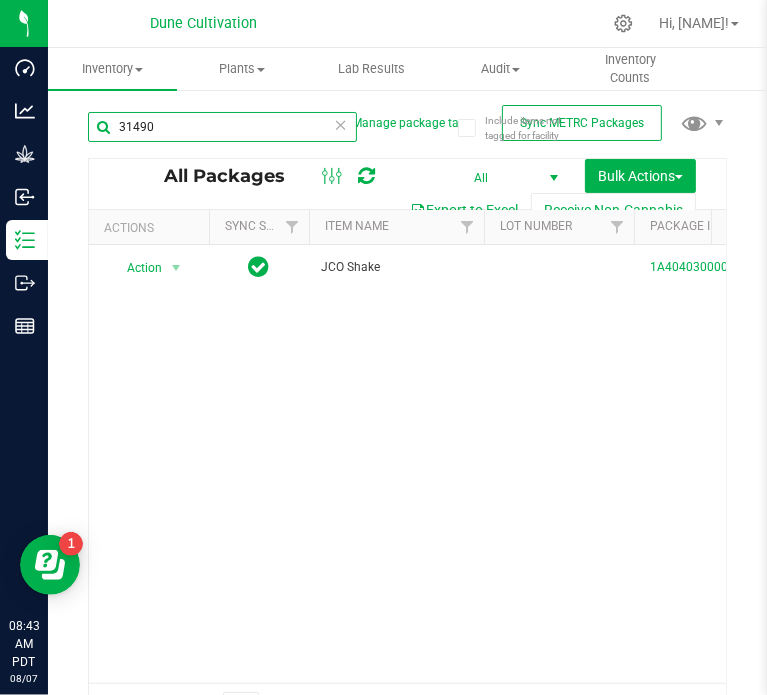 type on "31490" 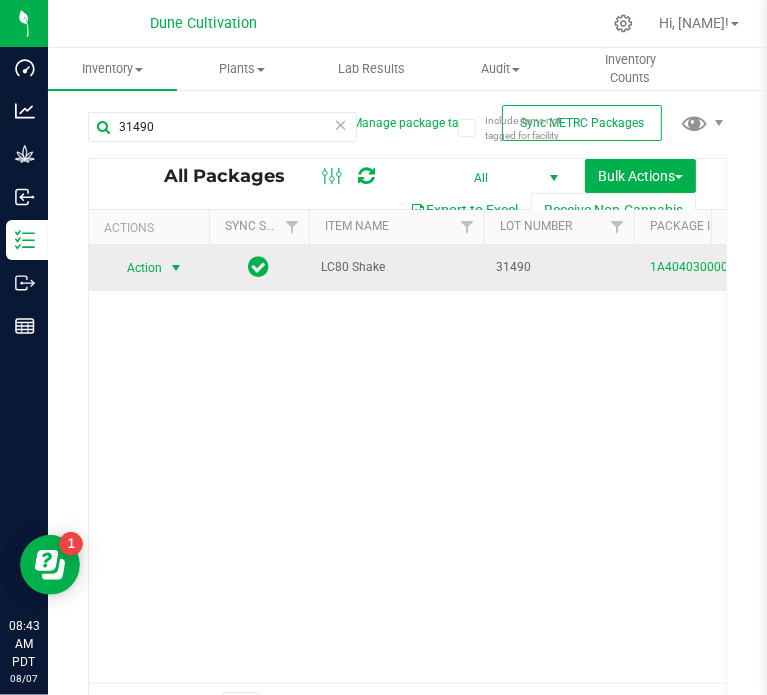 click at bounding box center (176, 268) 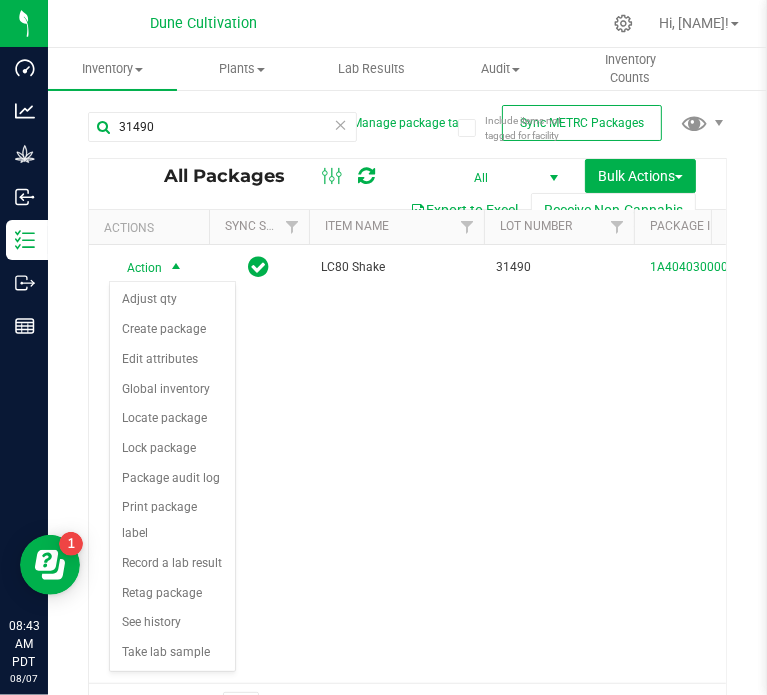 click on "Action Adjust qty Create package Edit attributes Global inventory Locate package Lock package Package audit log Print package label Record a lab result Retag package See history Take lab sample No data found." at bounding box center (172, 476) 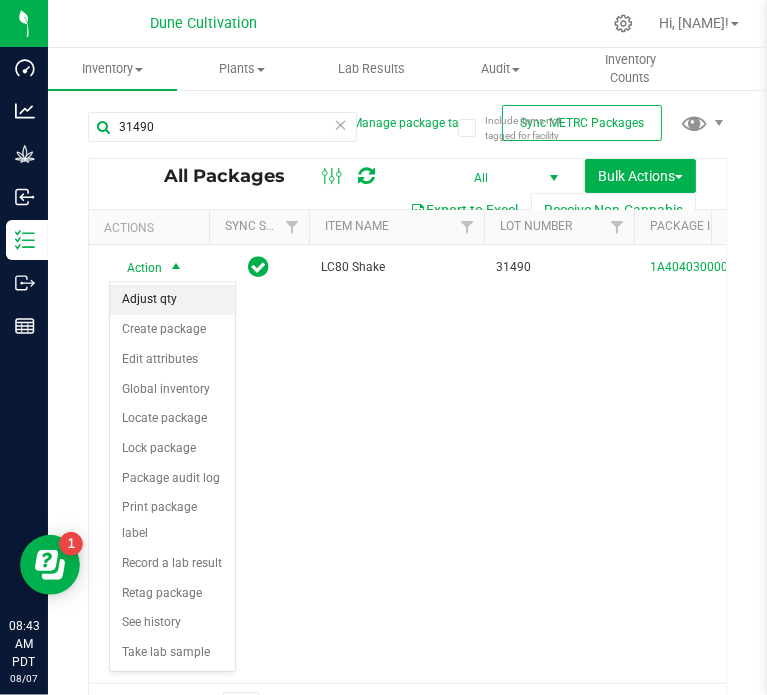 click on "Adjust qty" at bounding box center (172, 300) 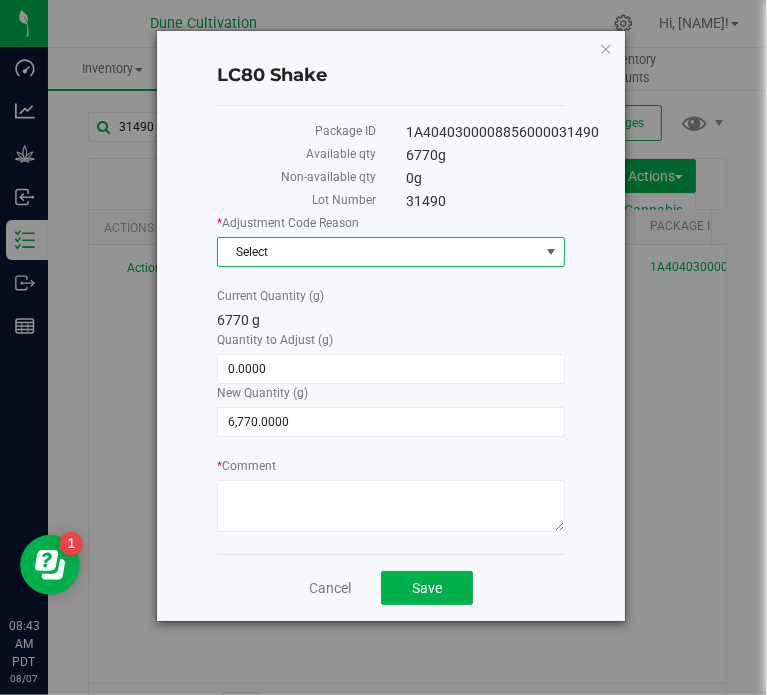 click on "Select" at bounding box center (378, 252) 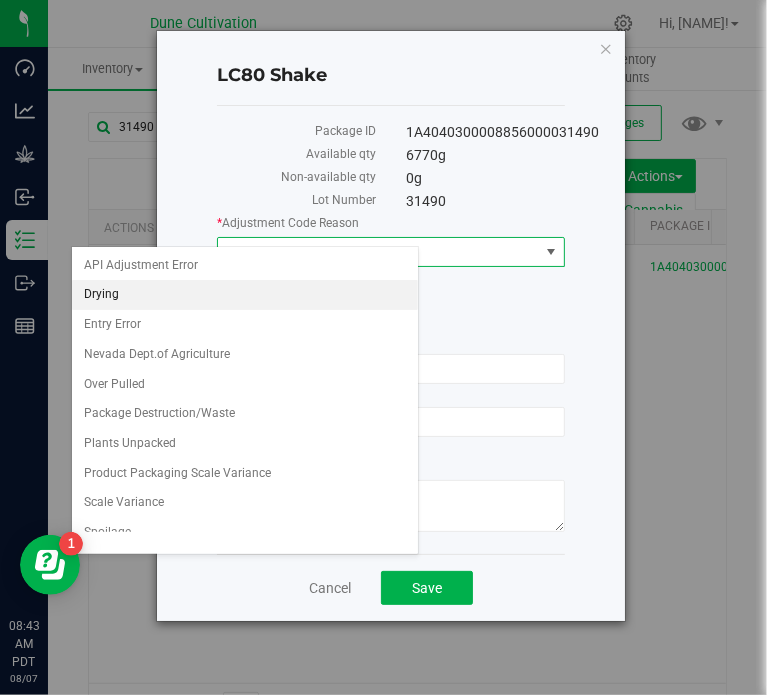 click on "Drying" at bounding box center [245, 295] 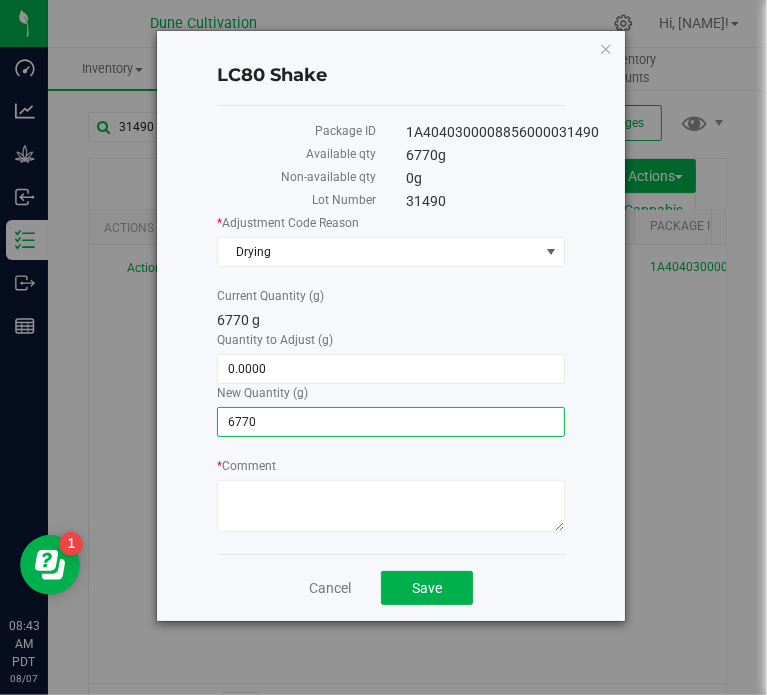 click on "[QUANTITY] [QUANTITY]" at bounding box center (390, 422) 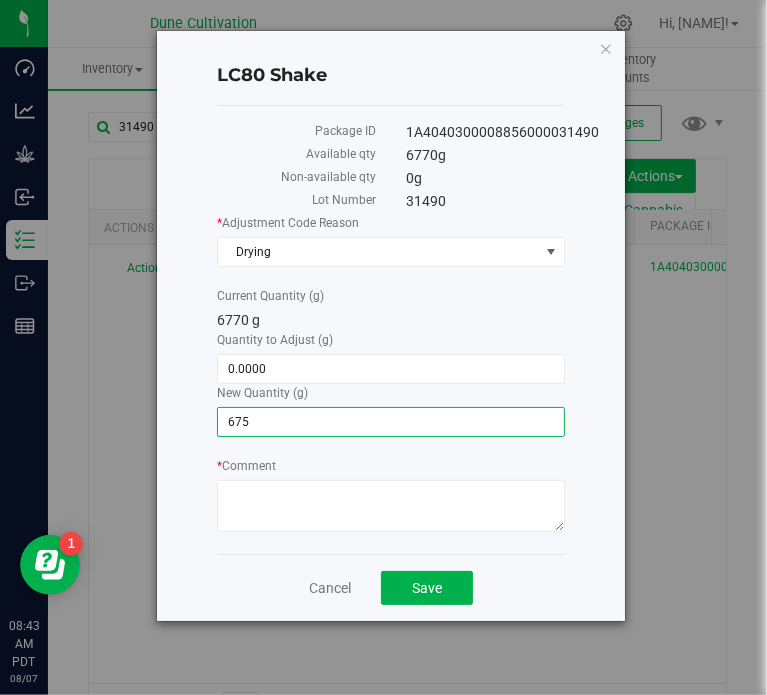 type on "6756" 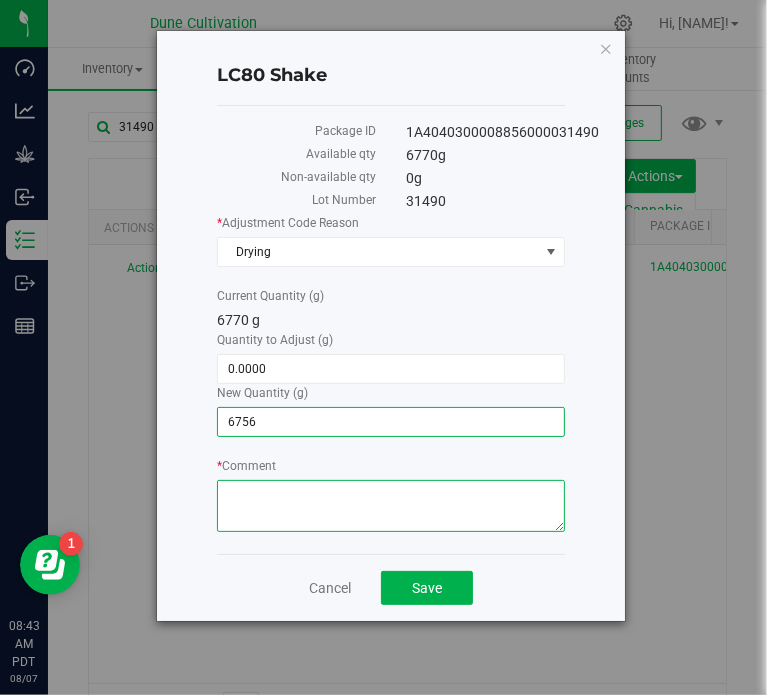 type on "-14.0000" 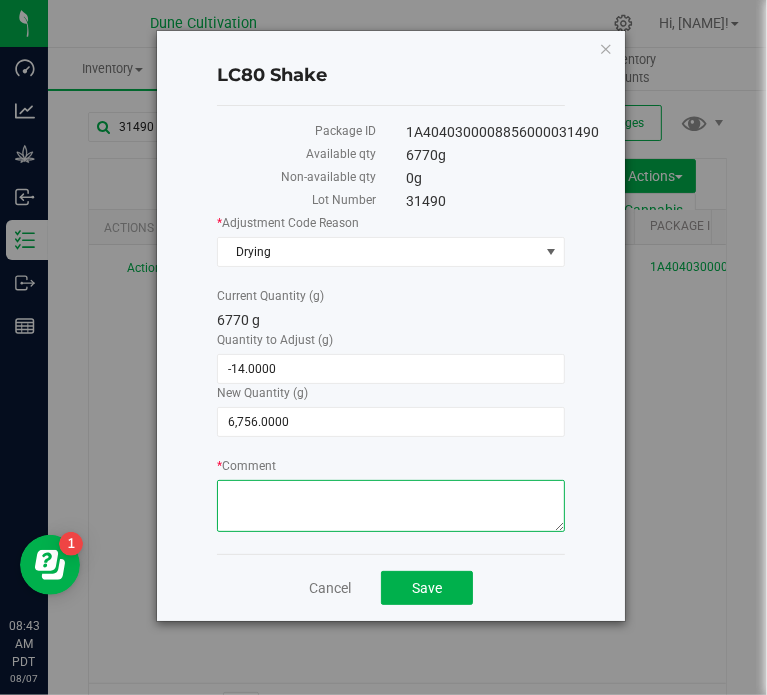 click on "*
Comment" at bounding box center [390, 506] 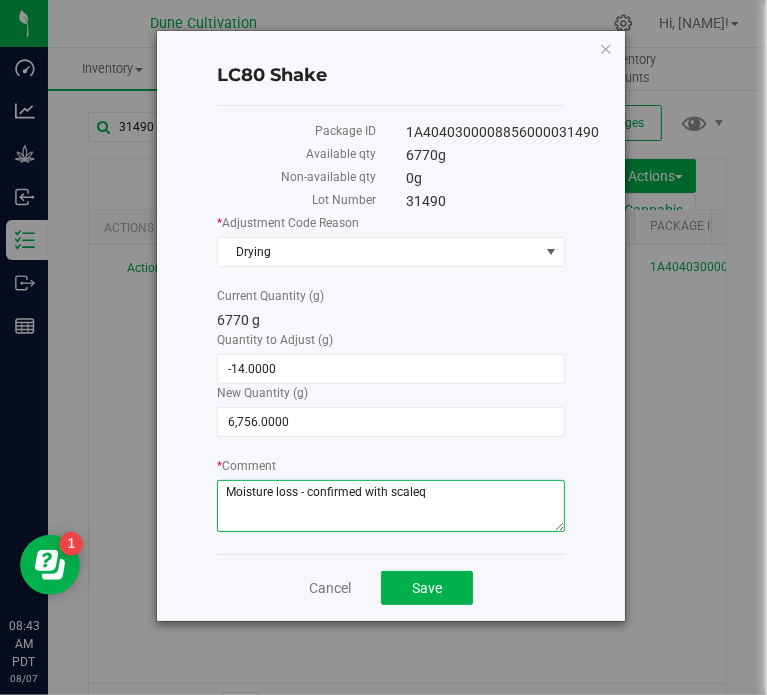 click on "*
Comment" at bounding box center (390, 506) 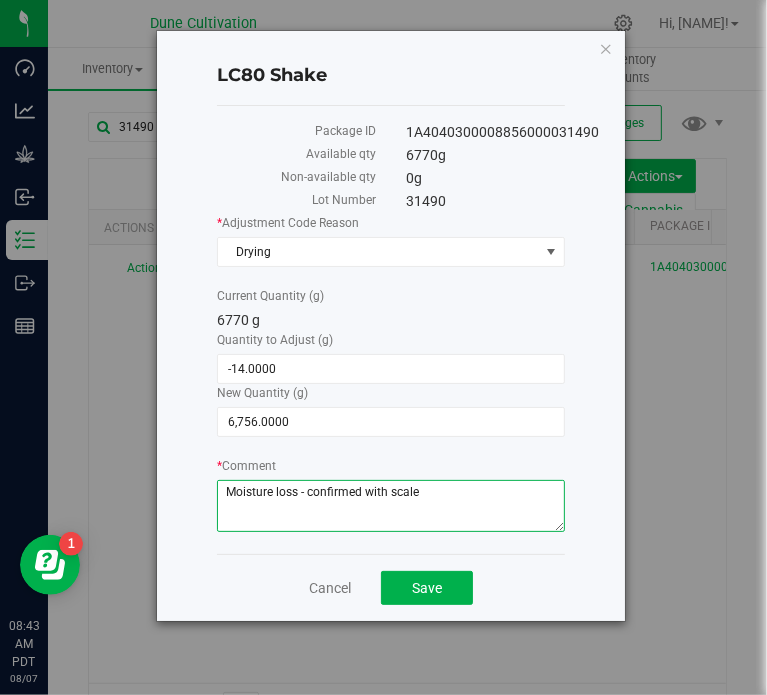 type on "Moisture loss - confirmed with scale" 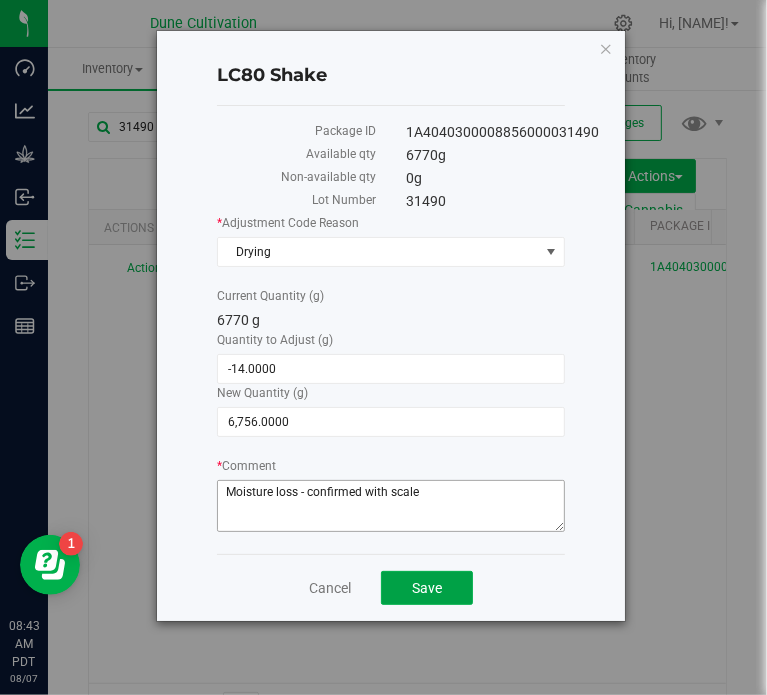 type 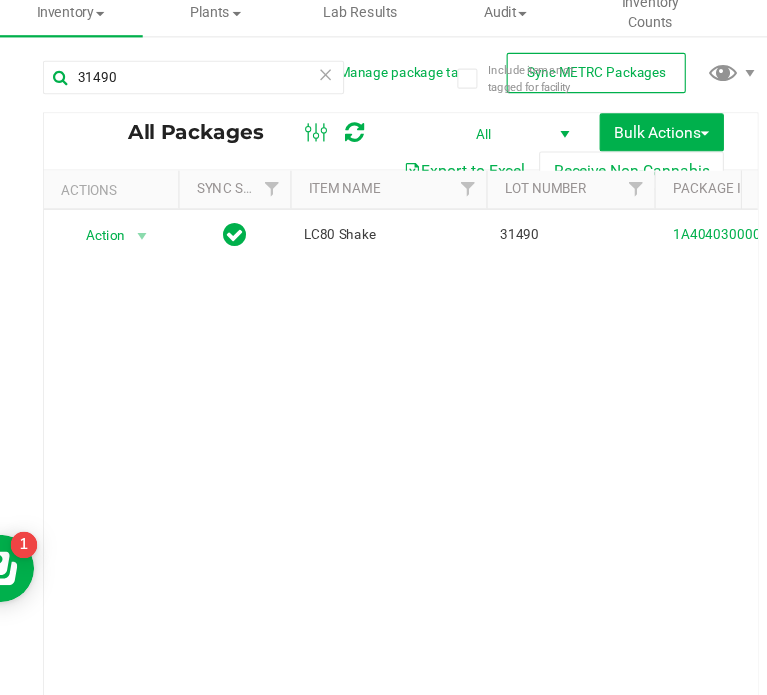 scroll, scrollTop: 0, scrollLeft: 205, axis: horizontal 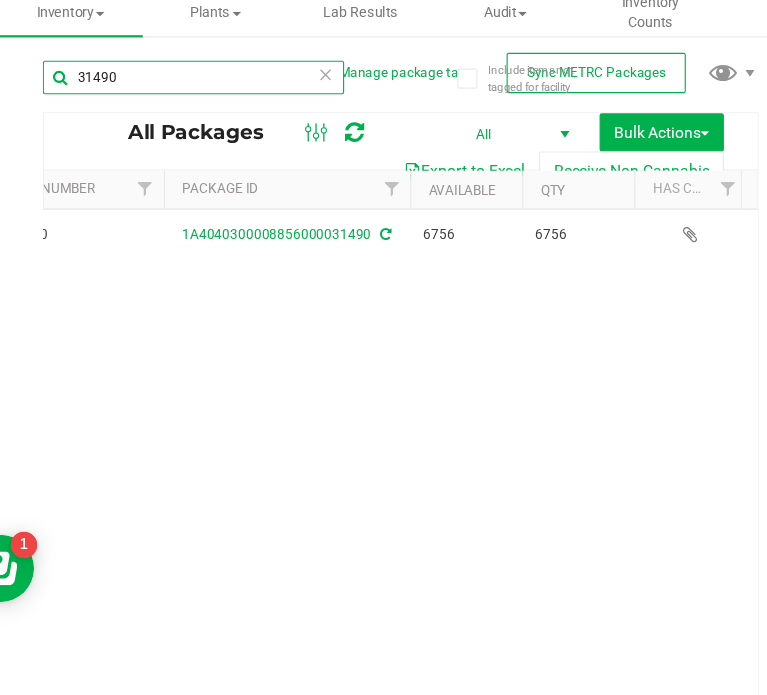 click on "31490" at bounding box center [222, 127] 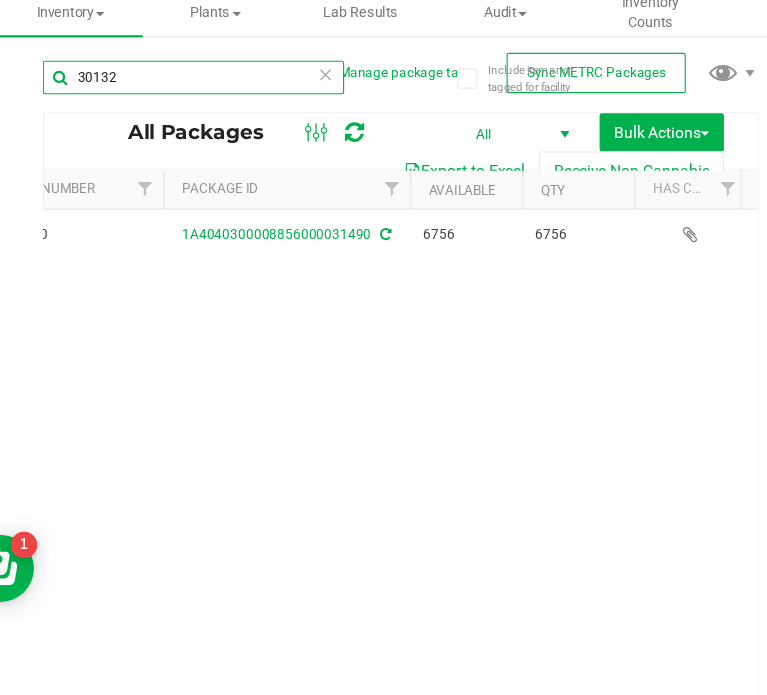 type on "30132" 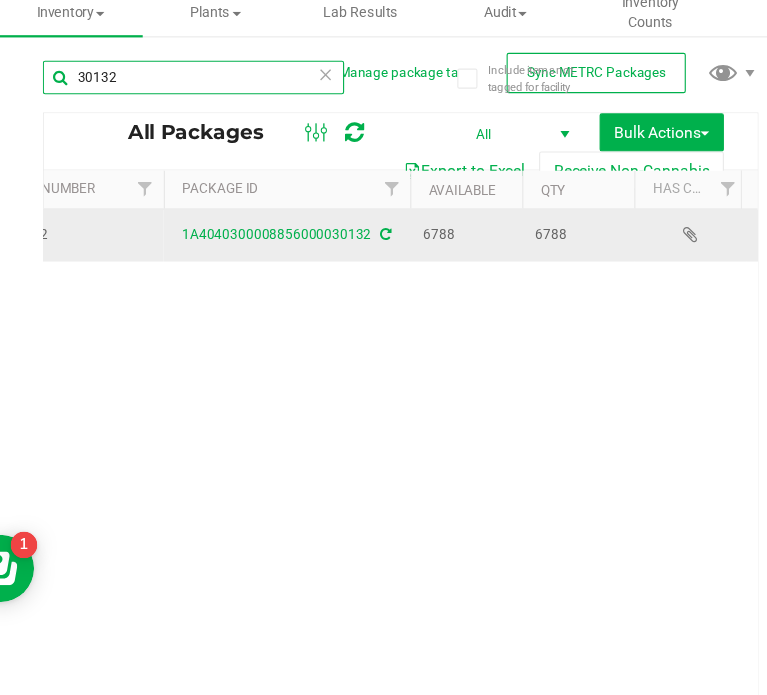 scroll, scrollTop: 0, scrollLeft: 29, axis: horizontal 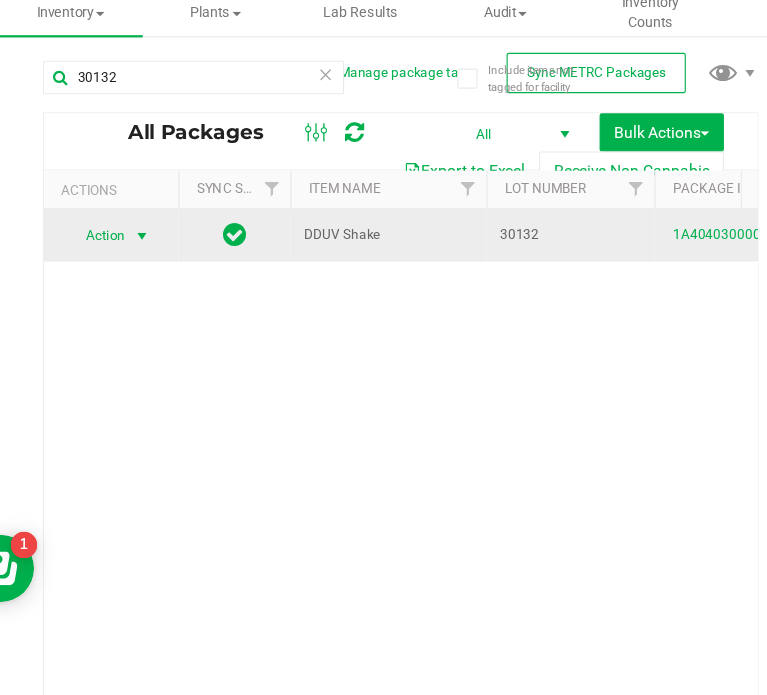 click at bounding box center [176, 268] 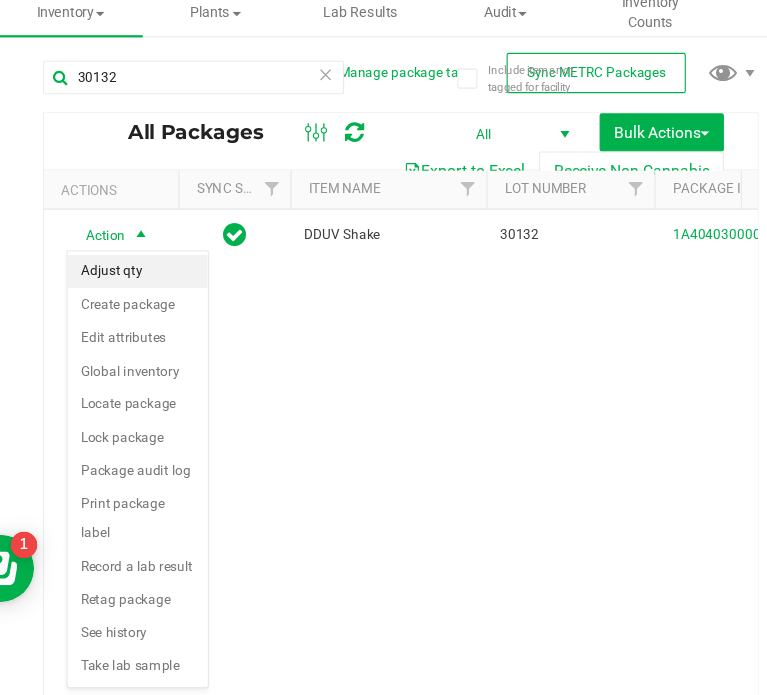 click on "Adjust qty" at bounding box center [172, 300] 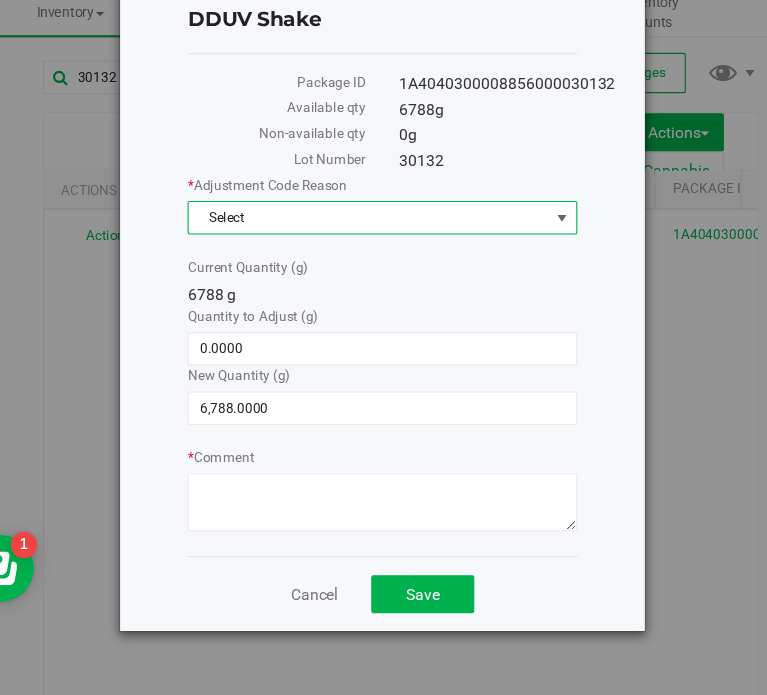 click on "Select" at bounding box center (378, 252) 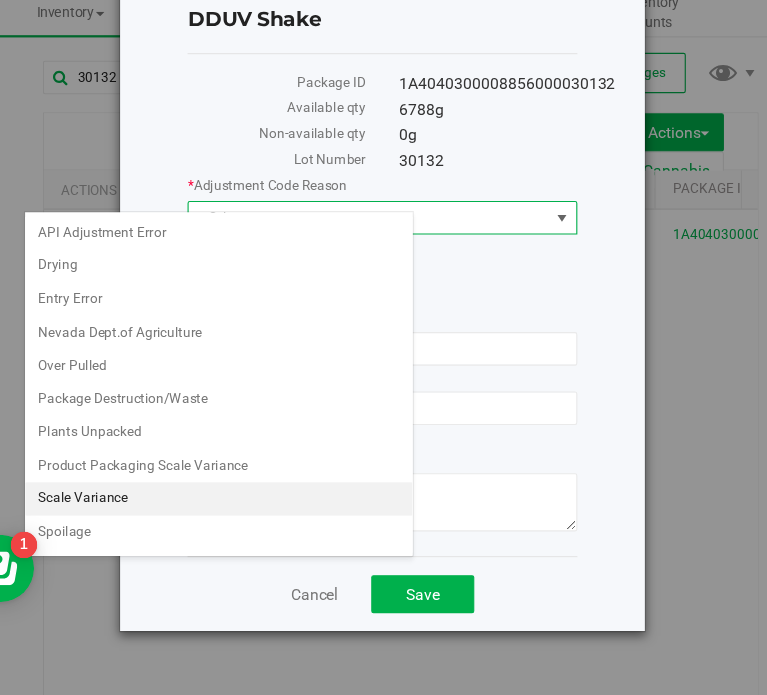 drag, startPoint x: 218, startPoint y: 481, endPoint x: 220, endPoint y: 496, distance: 15.132746 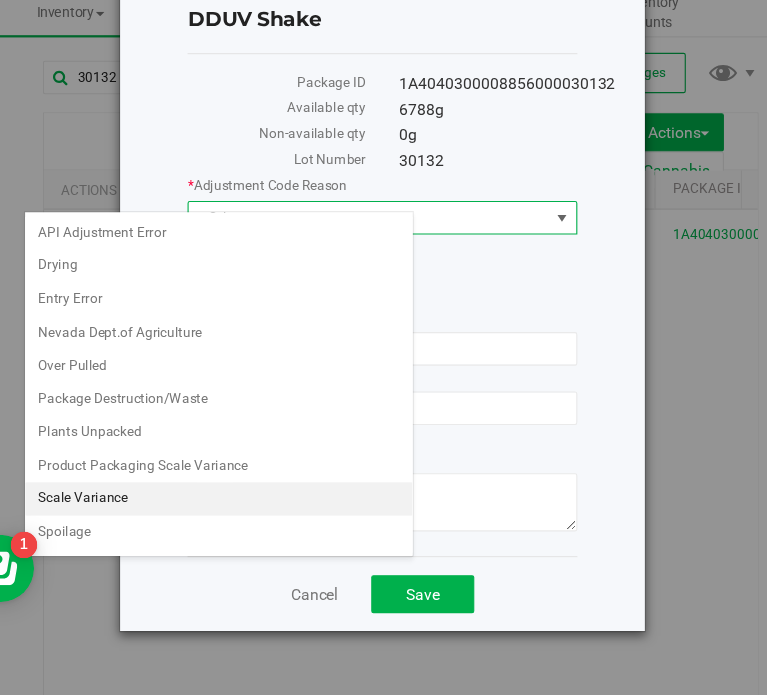 click on "API Adjustment Error Drying Entry Error Nevada Dept.of Agriculture Over Pulled Package Destruction/Waste Plants Unpacked Product Packaging Scale Variance Scale Variance Spoilage Theft Transfer Error Unaccounted Product Variance Under Pulled" at bounding box center (245, 459) 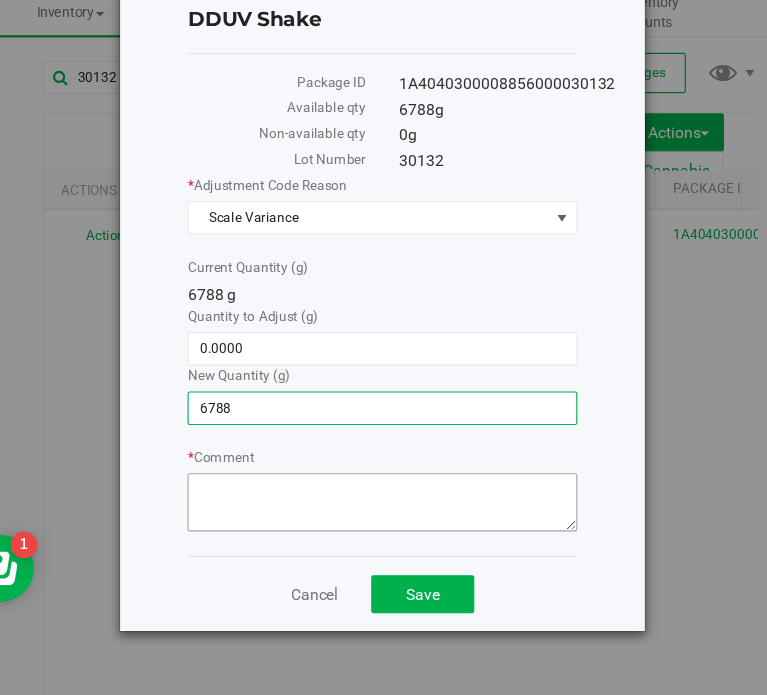 drag, startPoint x: 205, startPoint y: 407, endPoint x: 233, endPoint y: 487, distance: 84.758484 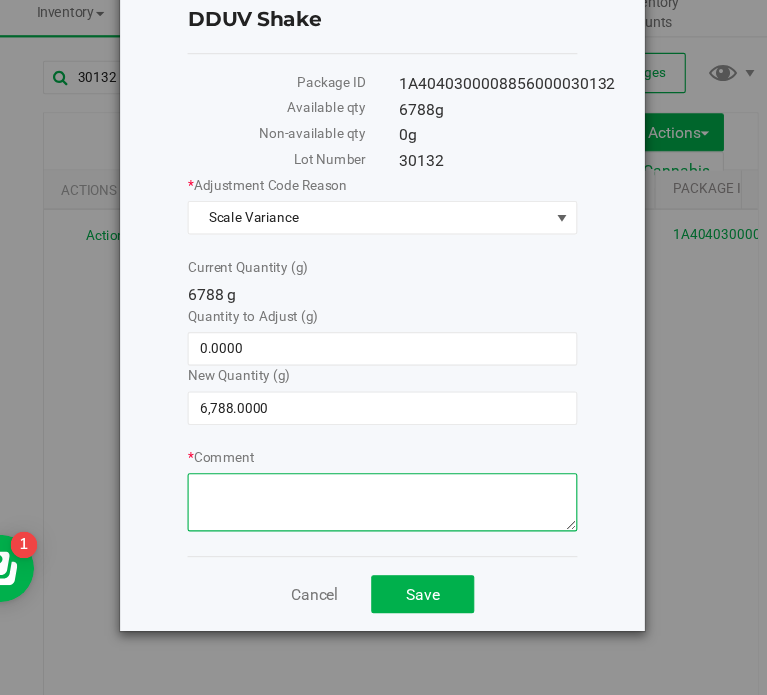 click on "*
Comment" at bounding box center [390, 506] 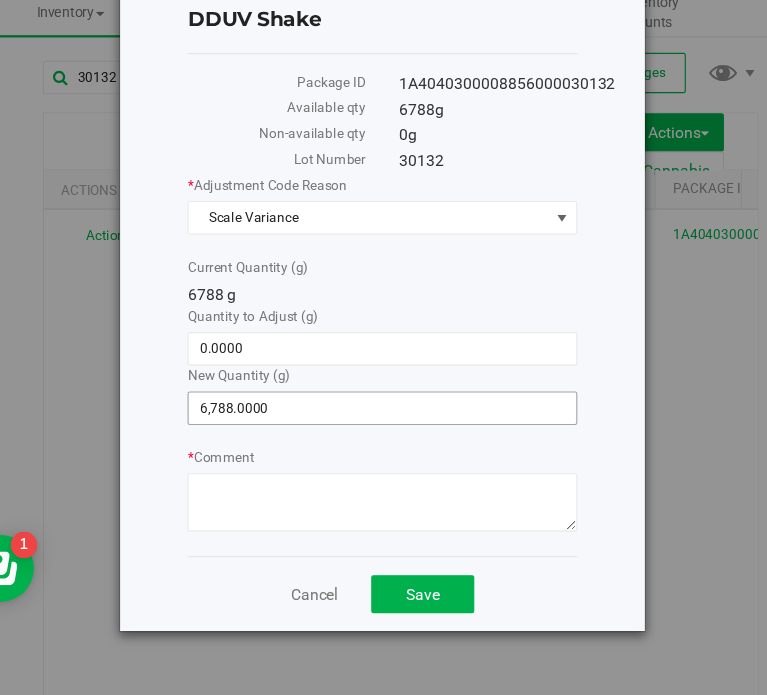 click on "[QUANTITY] [QUANTITY]" at bounding box center (390, 422) 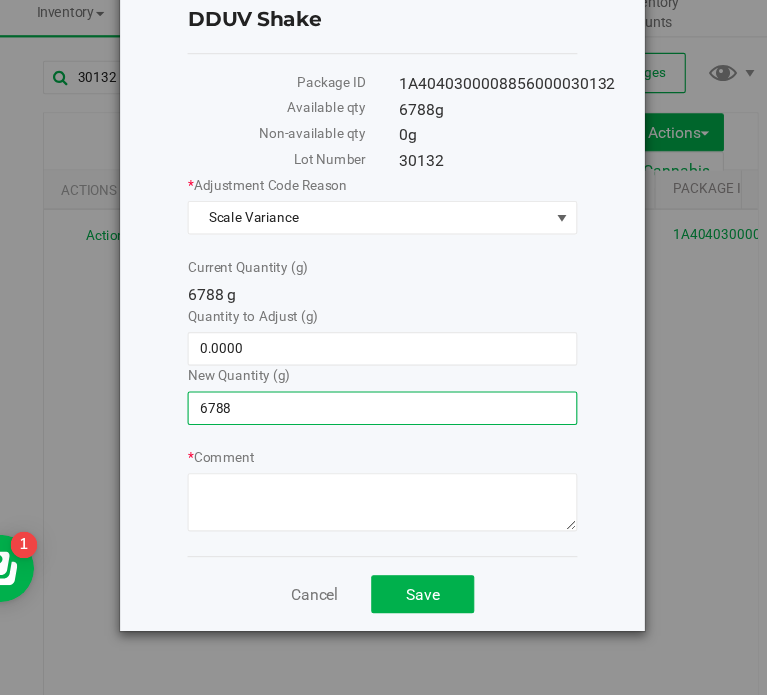 click on "6788" at bounding box center (390, 422) 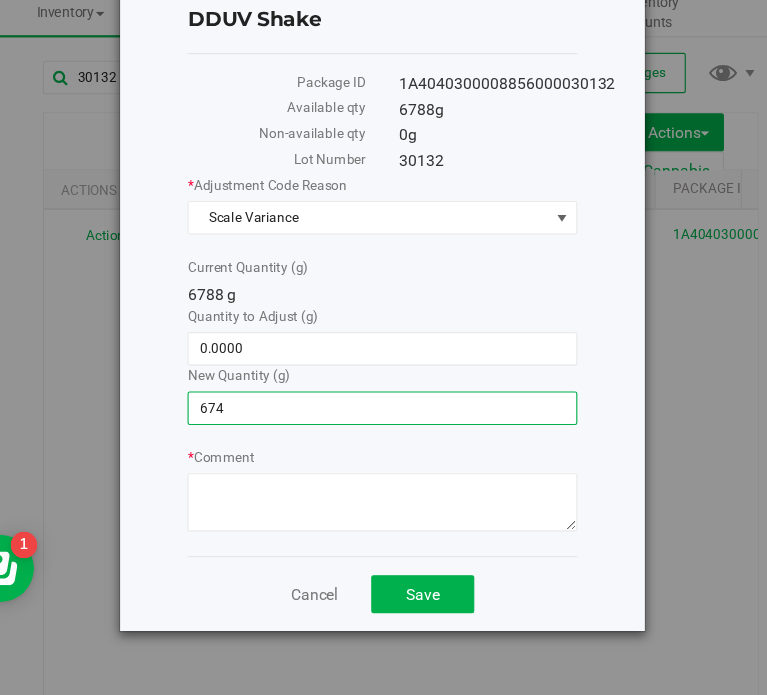 type on "6748" 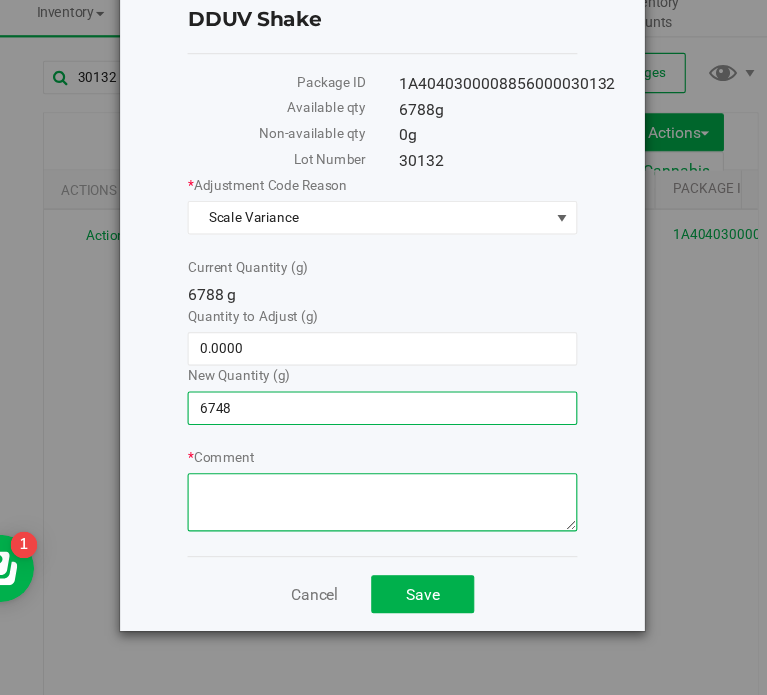 type on "-40.0000" 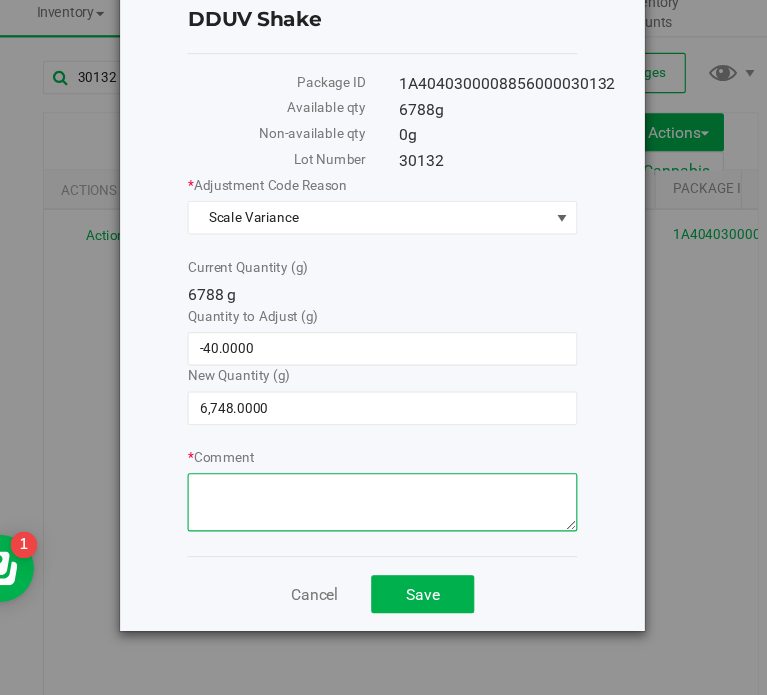 click on "*
Comment" at bounding box center (390, 506) 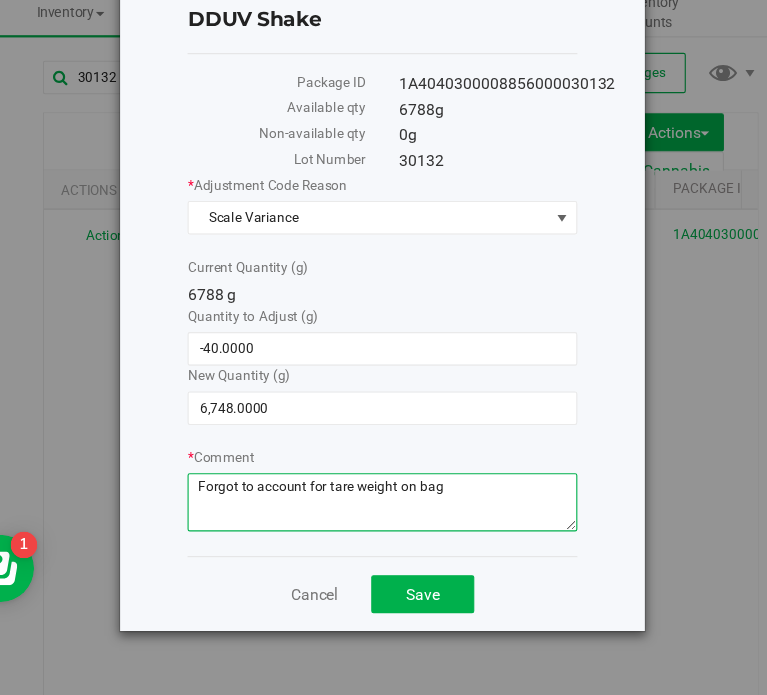 type on "Forgot to account for tare weight on bag" 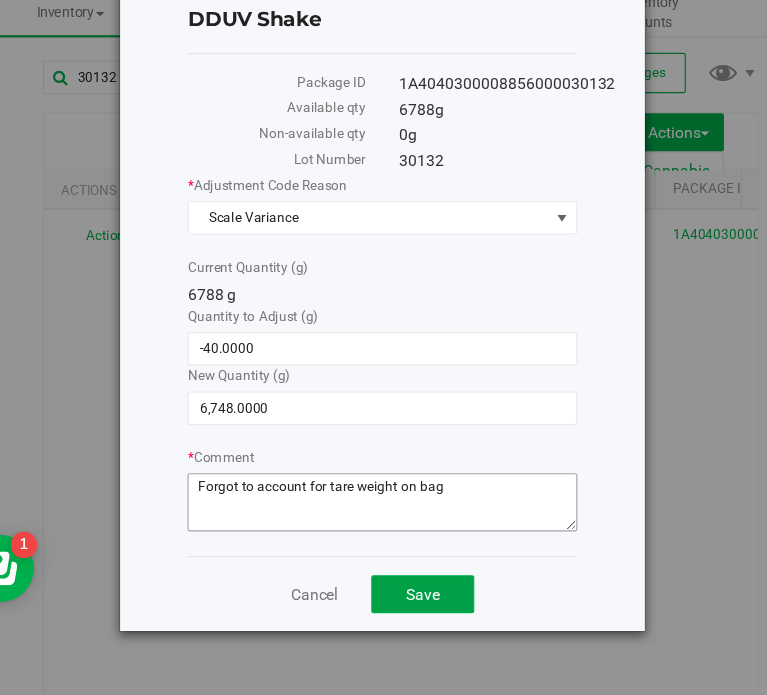 type 